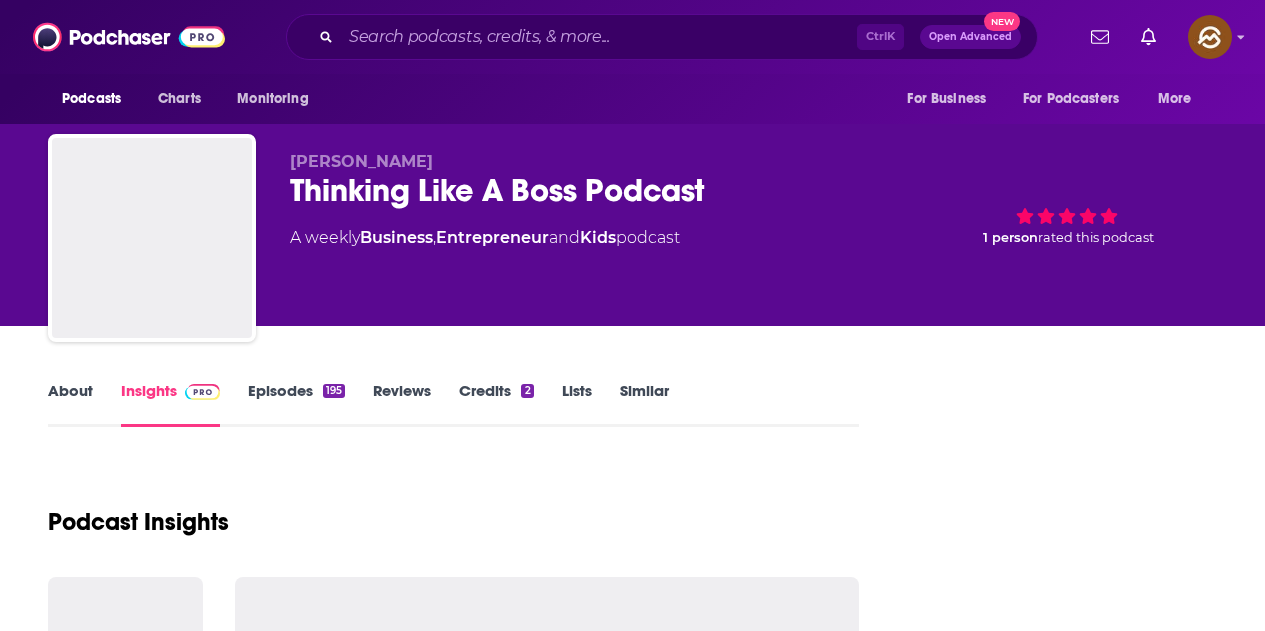 scroll, scrollTop: 0, scrollLeft: 0, axis: both 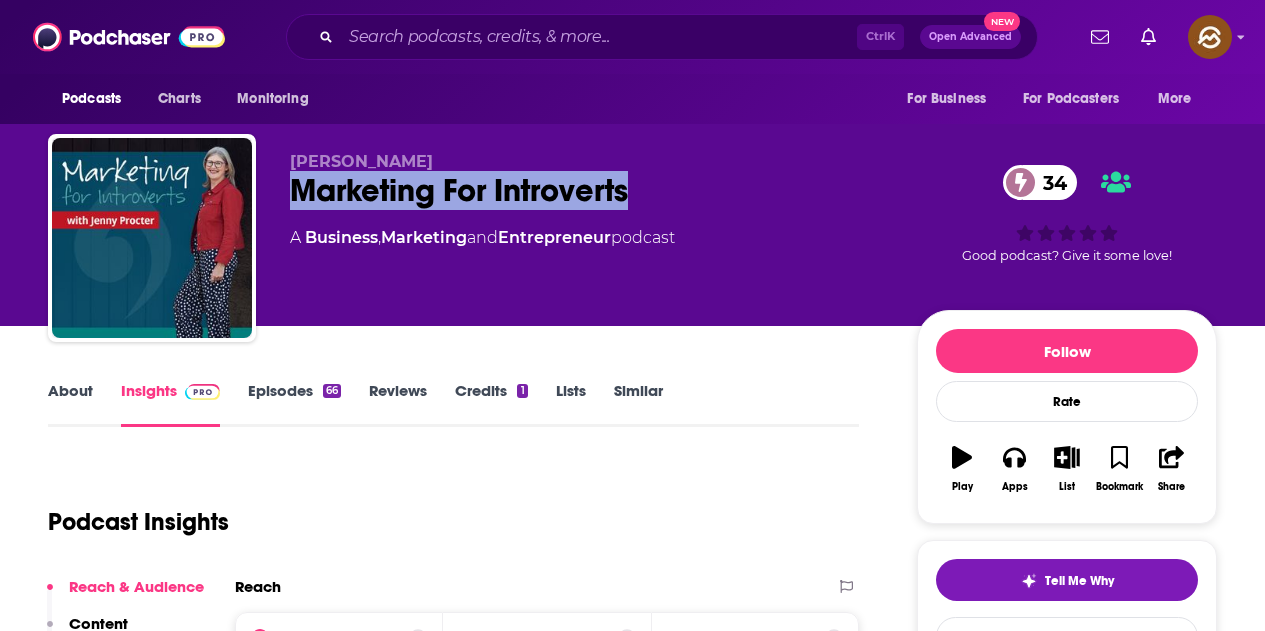 drag, startPoint x: 302, startPoint y: 180, endPoint x: 629, endPoint y: 189, distance: 327.12384 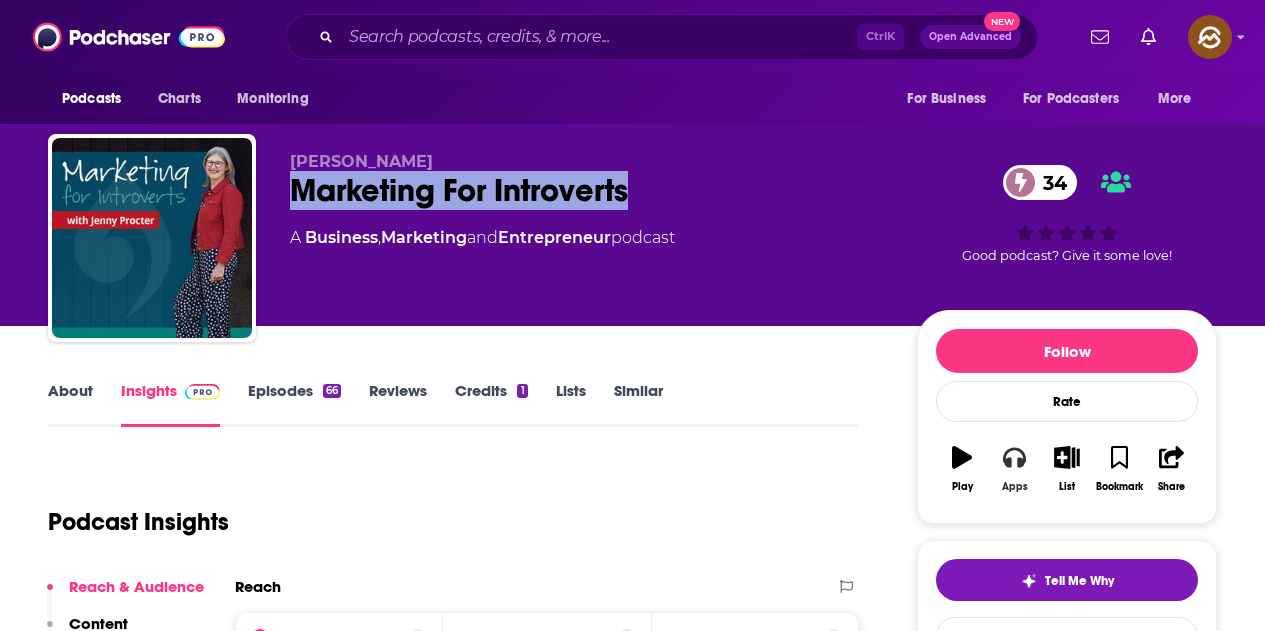 click on "Apps" at bounding box center [1014, 469] 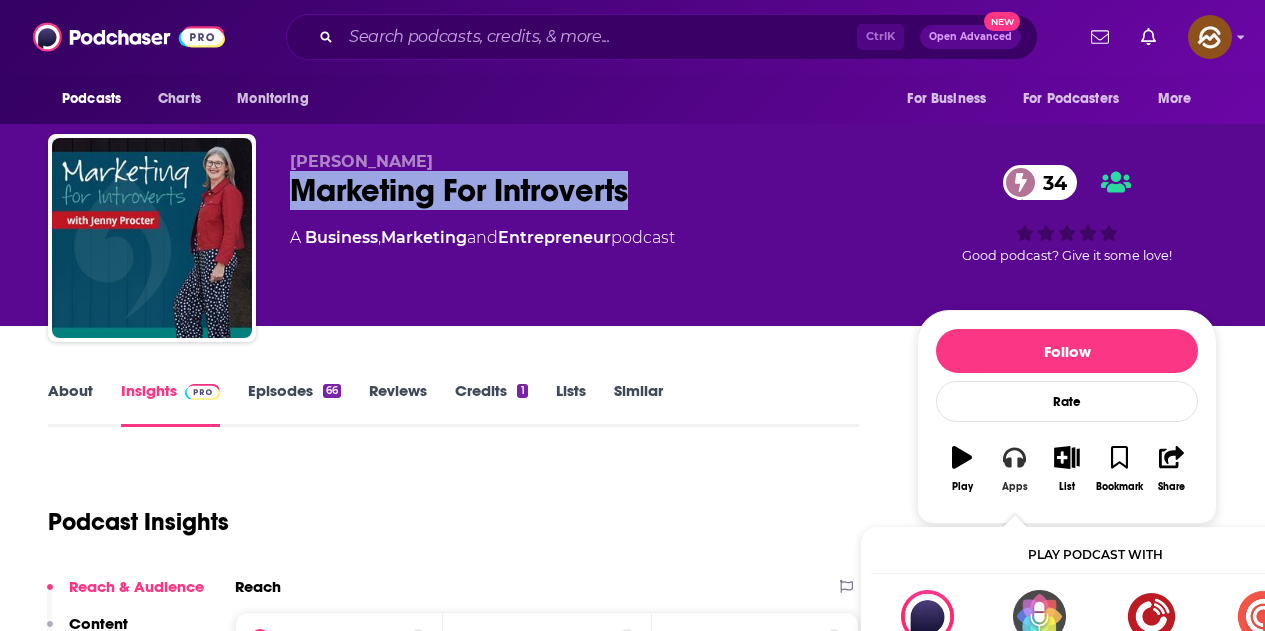 type 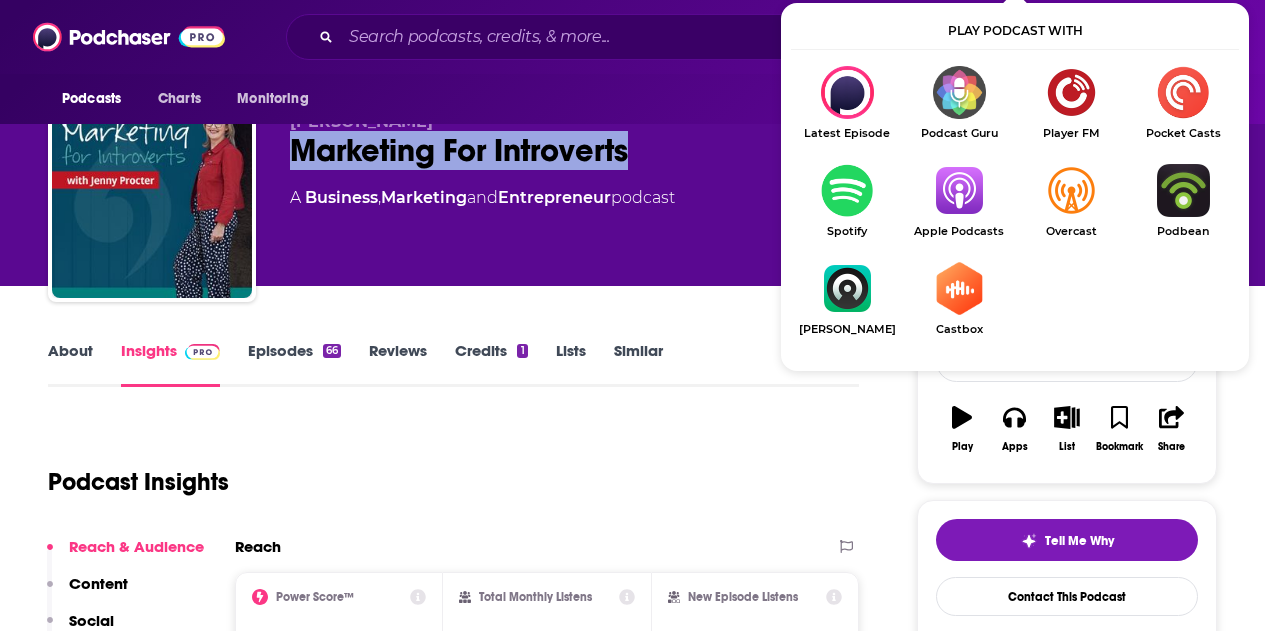click at bounding box center [959, 190] 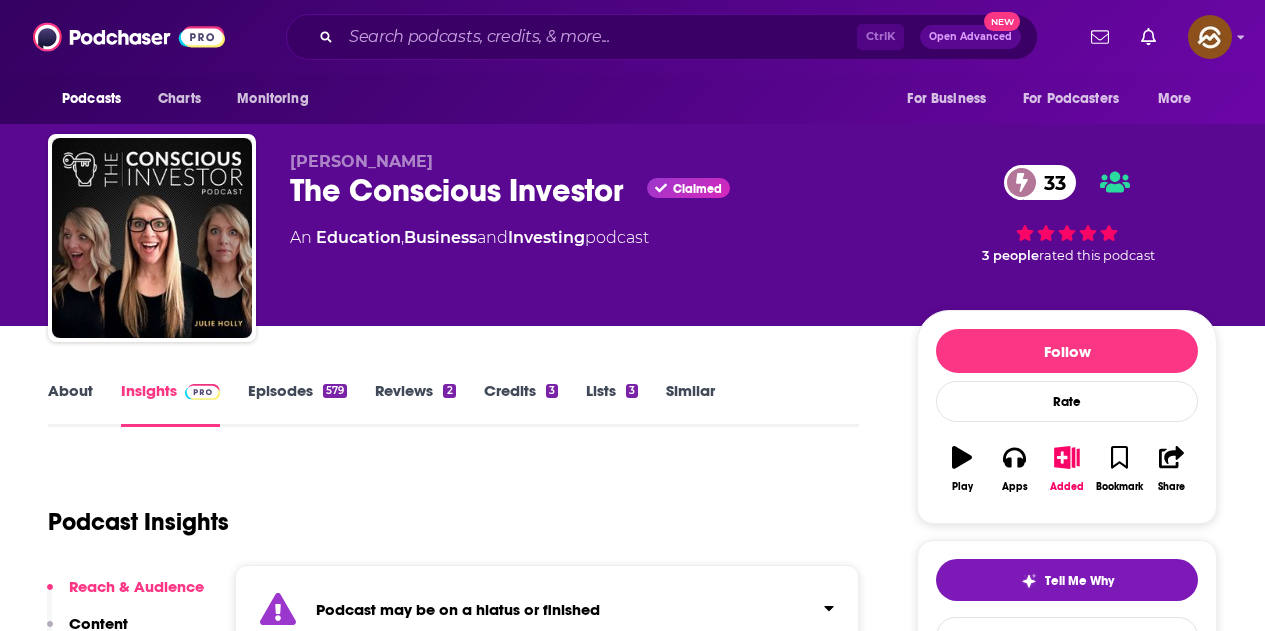 scroll, scrollTop: 0, scrollLeft: 0, axis: both 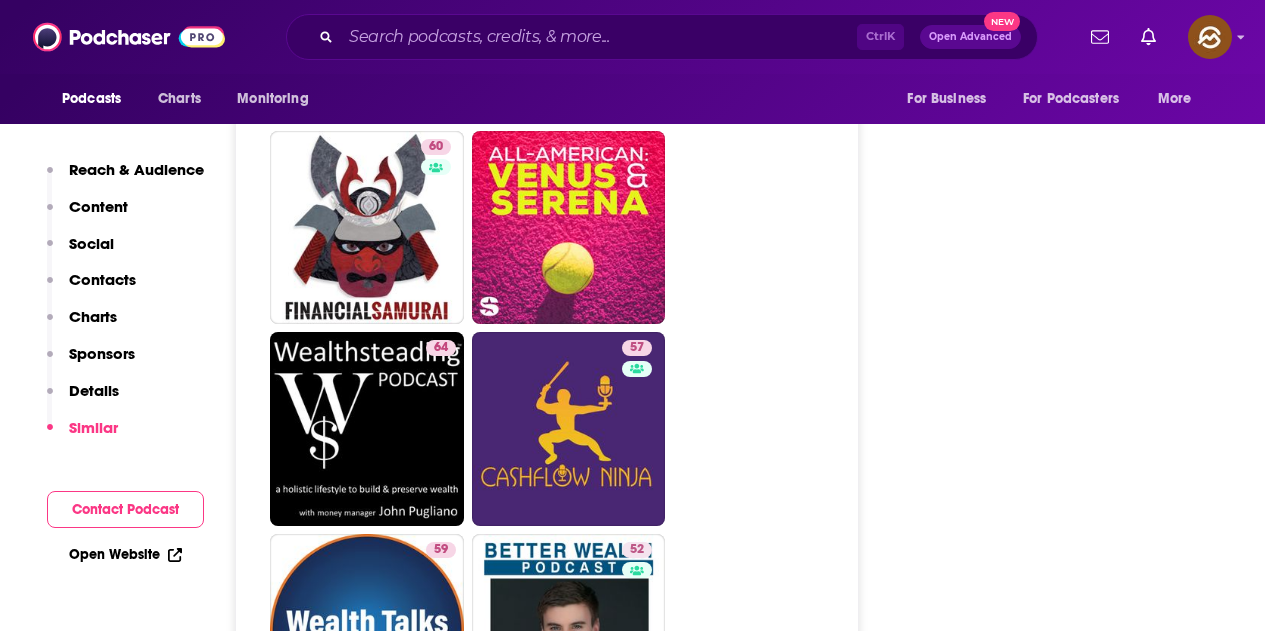 click on "75 64 59 70 67 63 60 64 57 59 52 57 52 35 5 67 40 49 52 9 43 53" at bounding box center (558, 731) 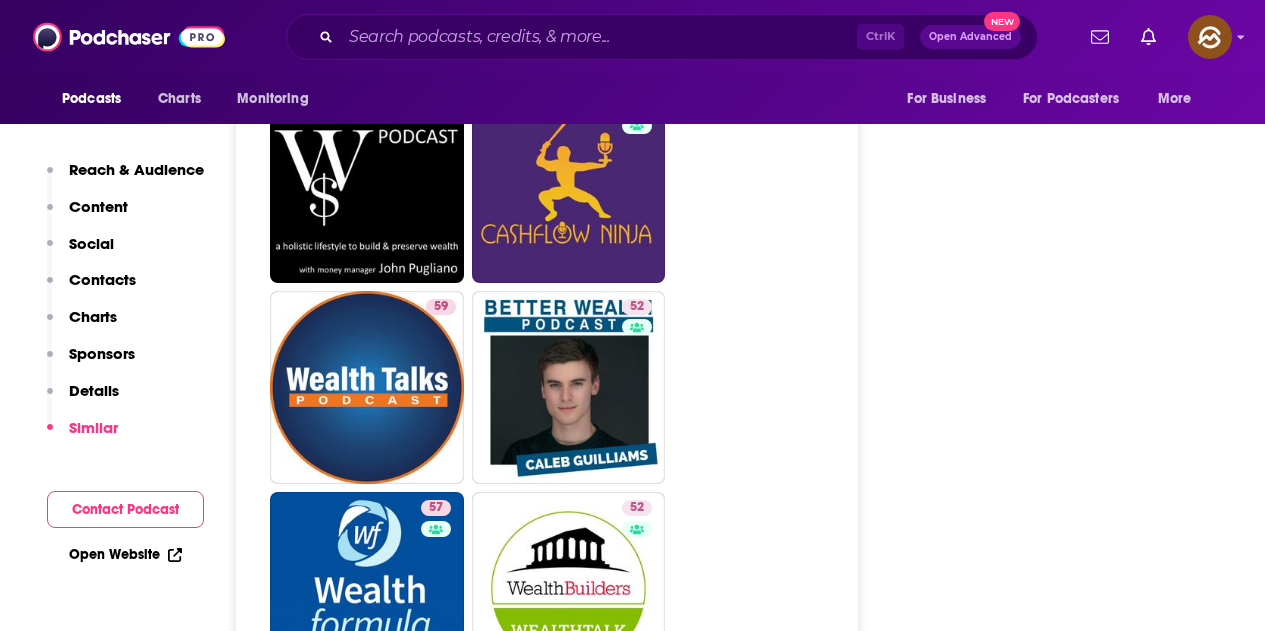 scroll, scrollTop: 4607, scrollLeft: 0, axis: vertical 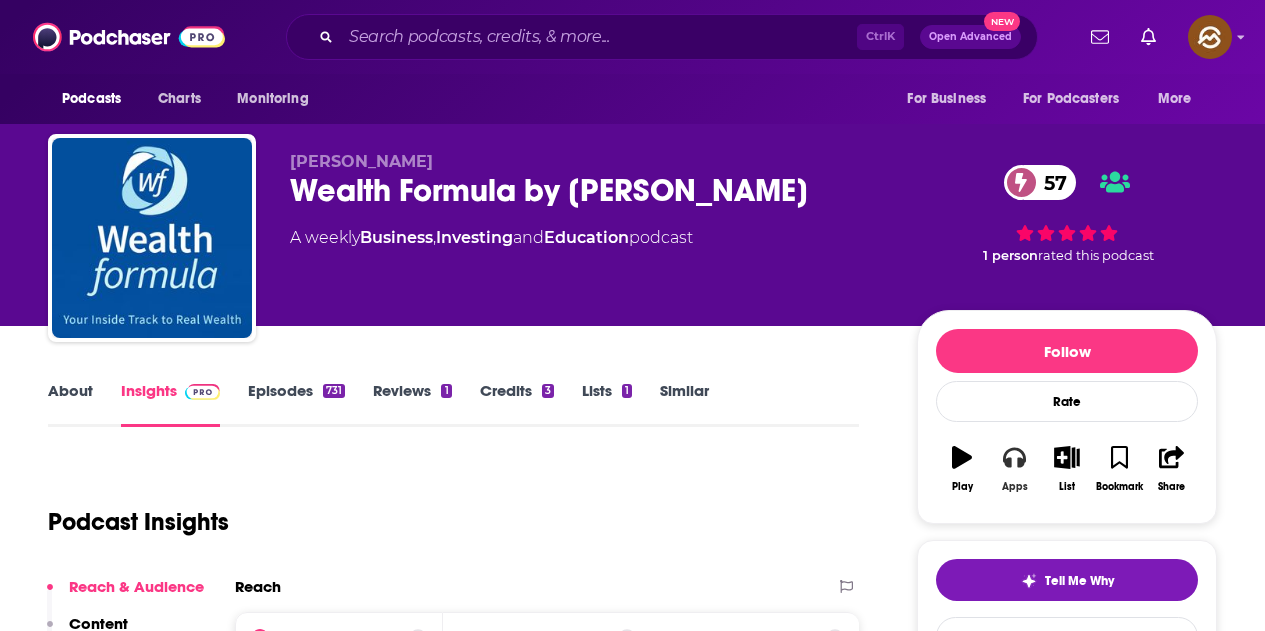click on "Apps" at bounding box center (1014, 469) 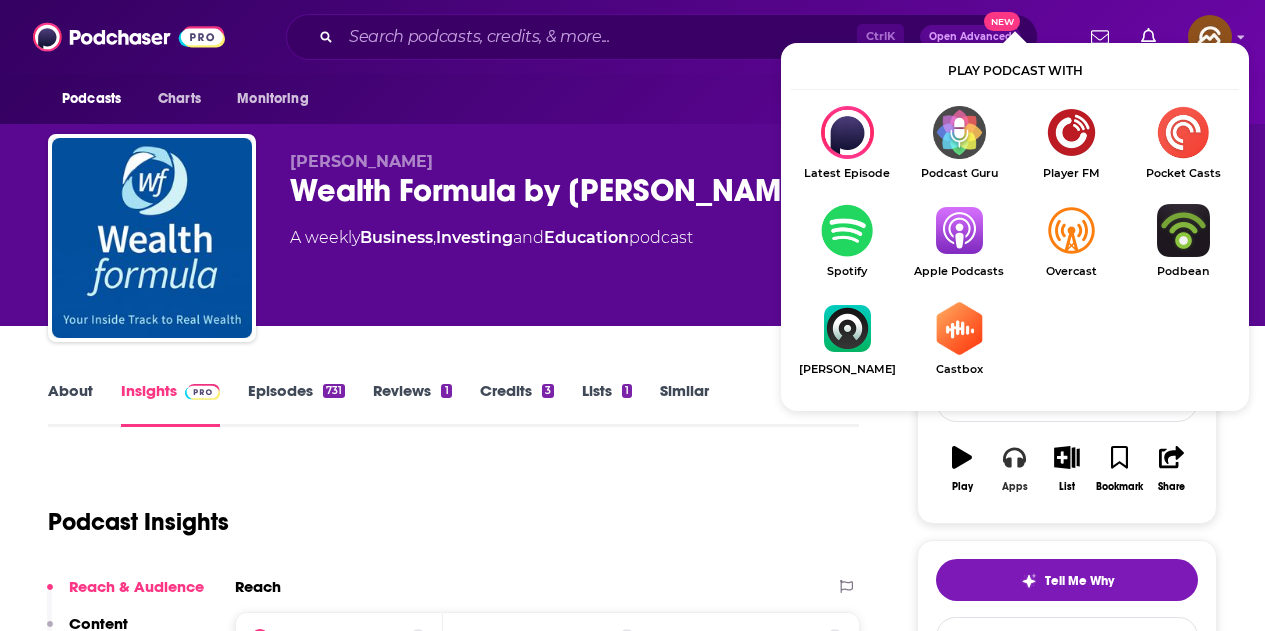 scroll, scrollTop: 40, scrollLeft: 0, axis: vertical 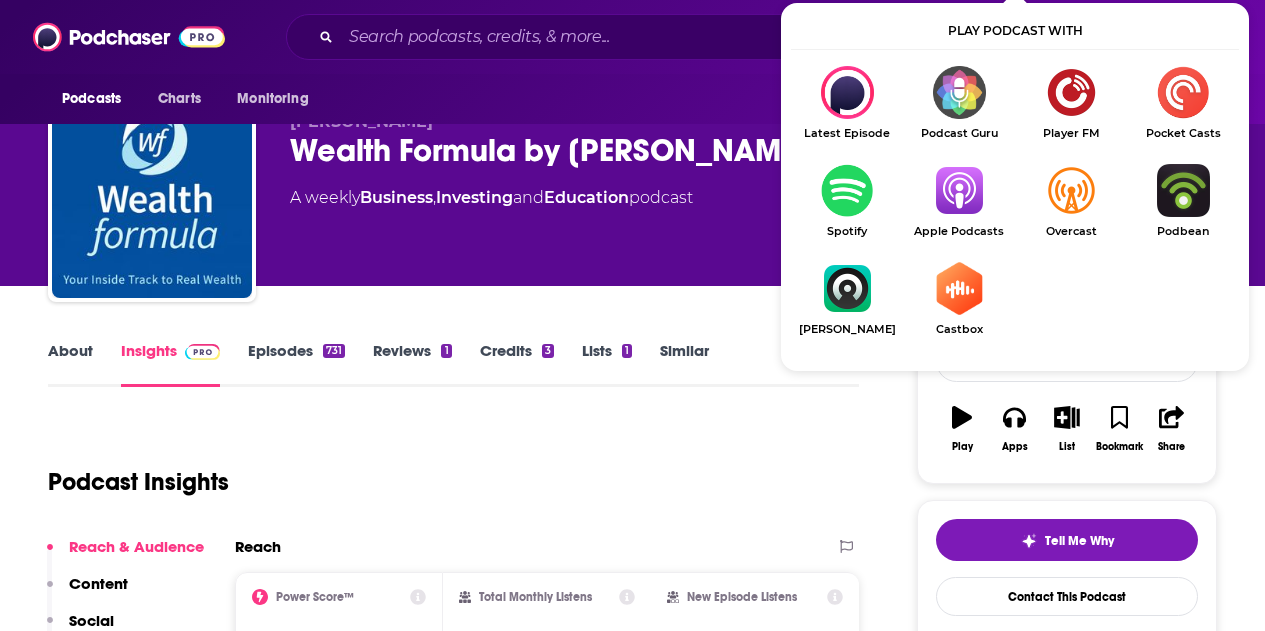 click at bounding box center (959, 190) 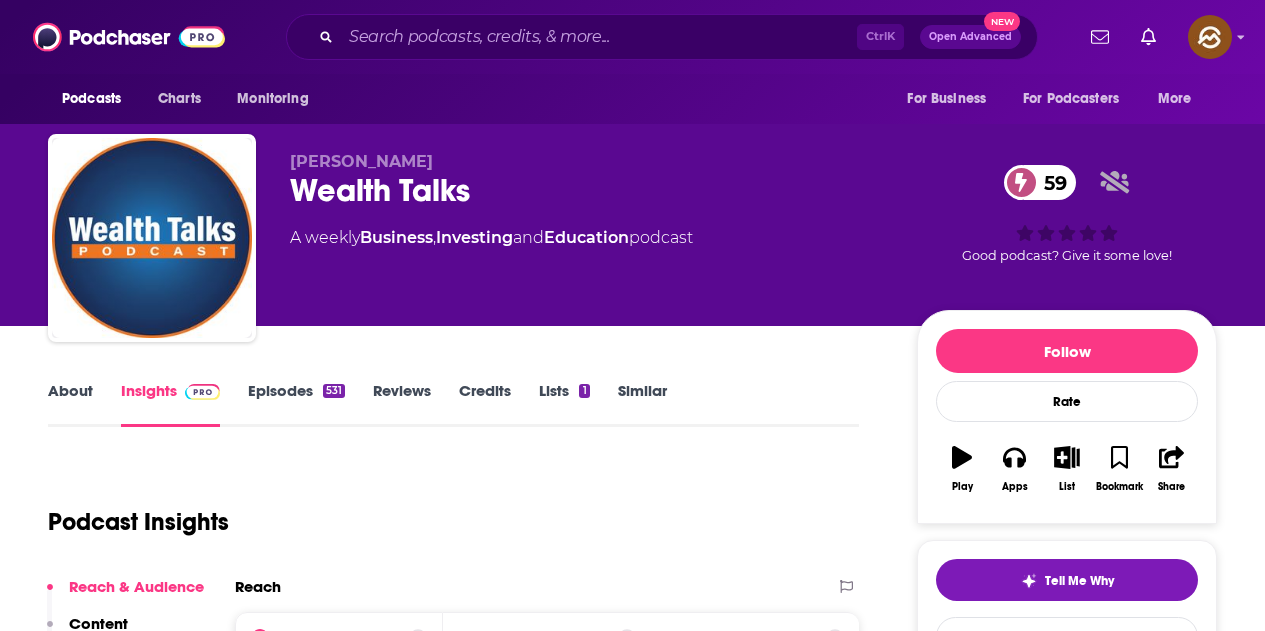 scroll, scrollTop: 0, scrollLeft: 0, axis: both 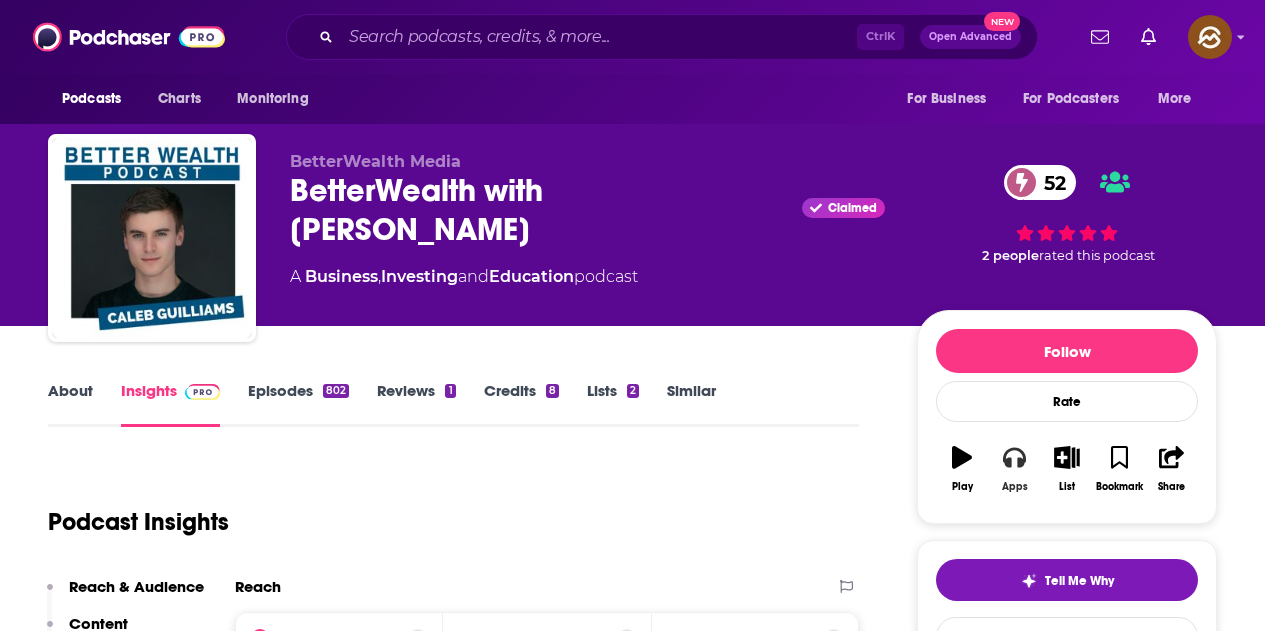 click on "Apps" at bounding box center (1014, 469) 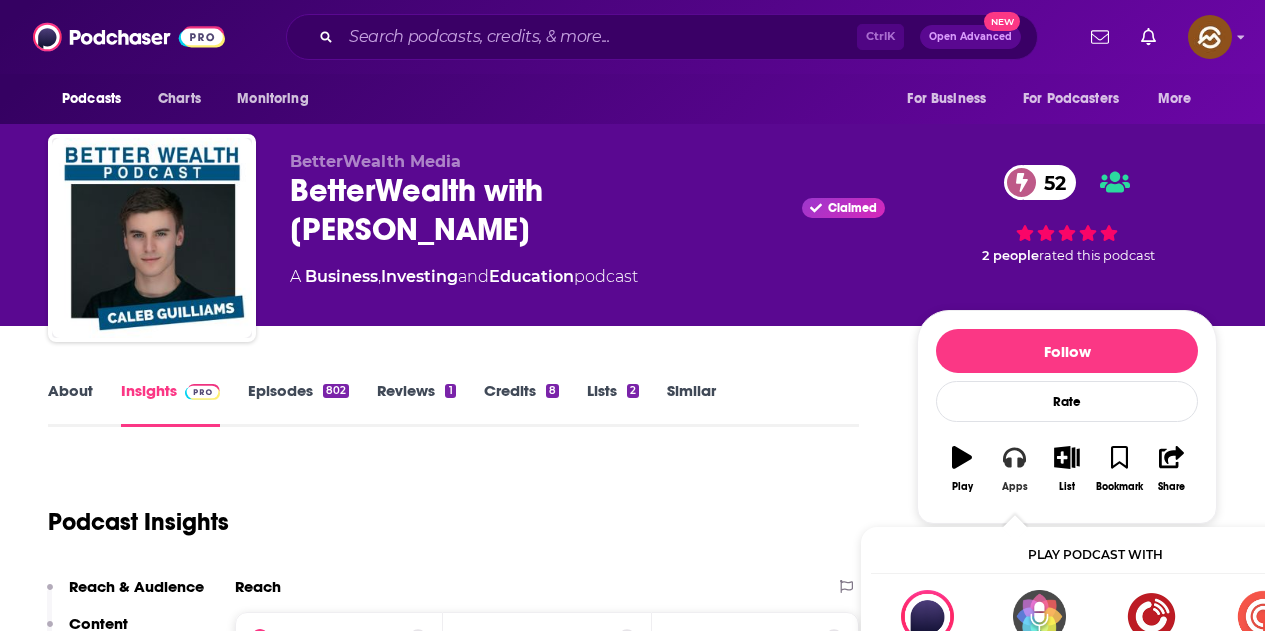 type 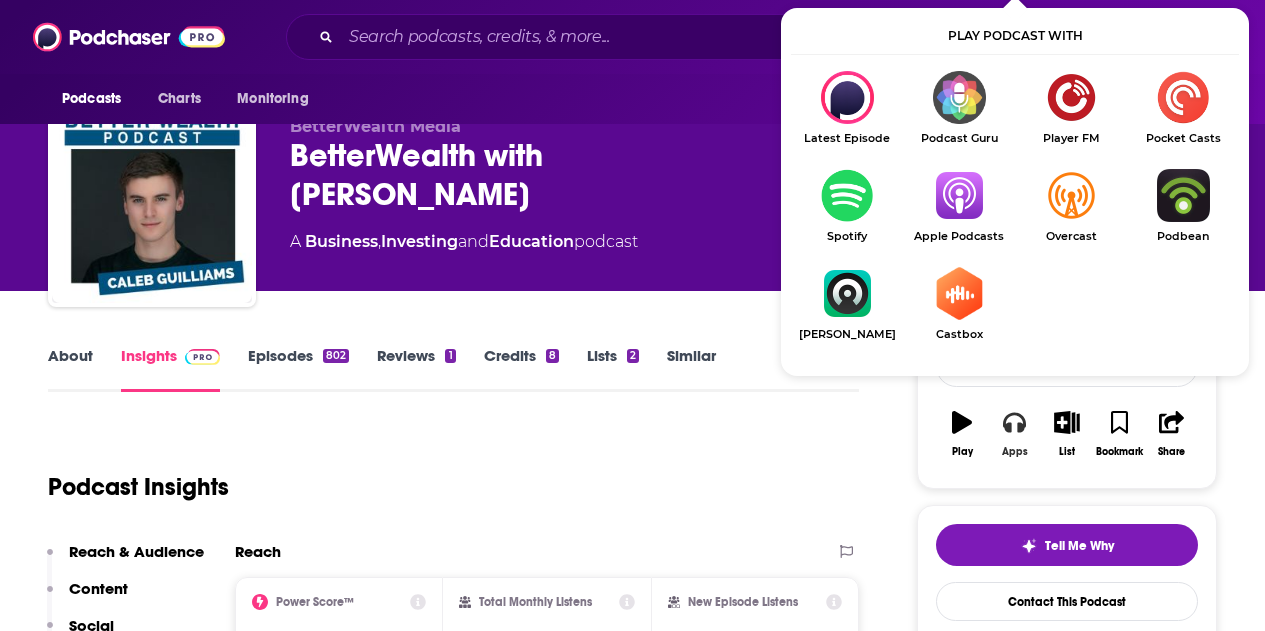 scroll, scrollTop: 40, scrollLeft: 0, axis: vertical 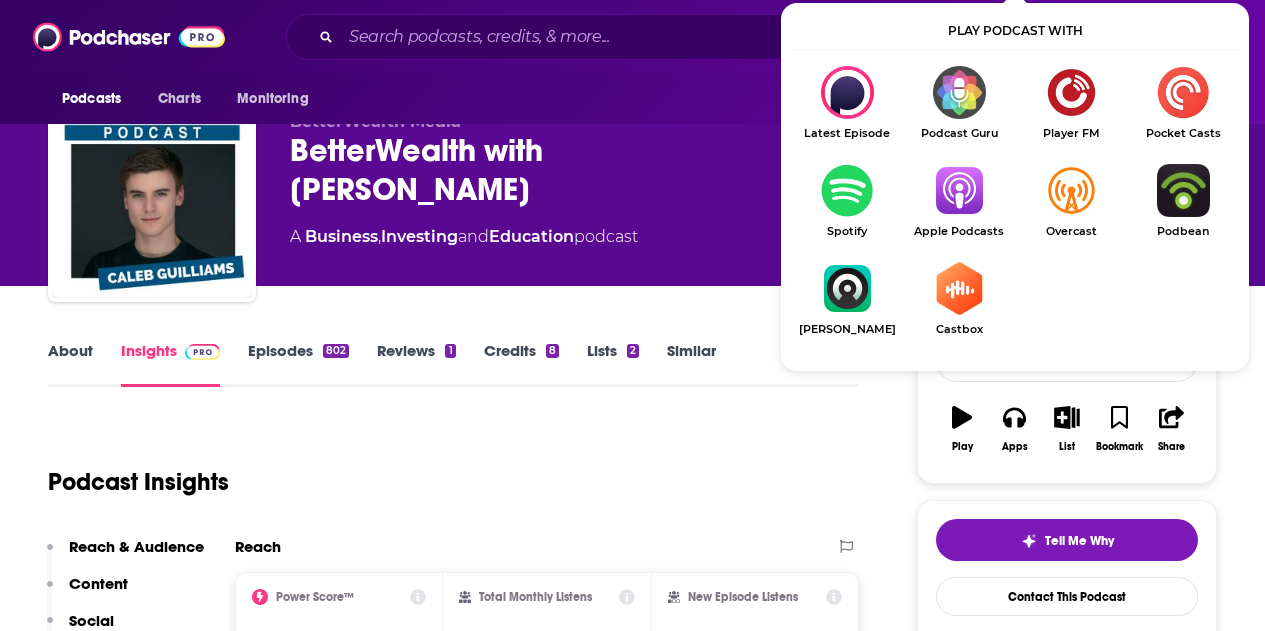 click on "Apple Podcasts" at bounding box center (959, 201) 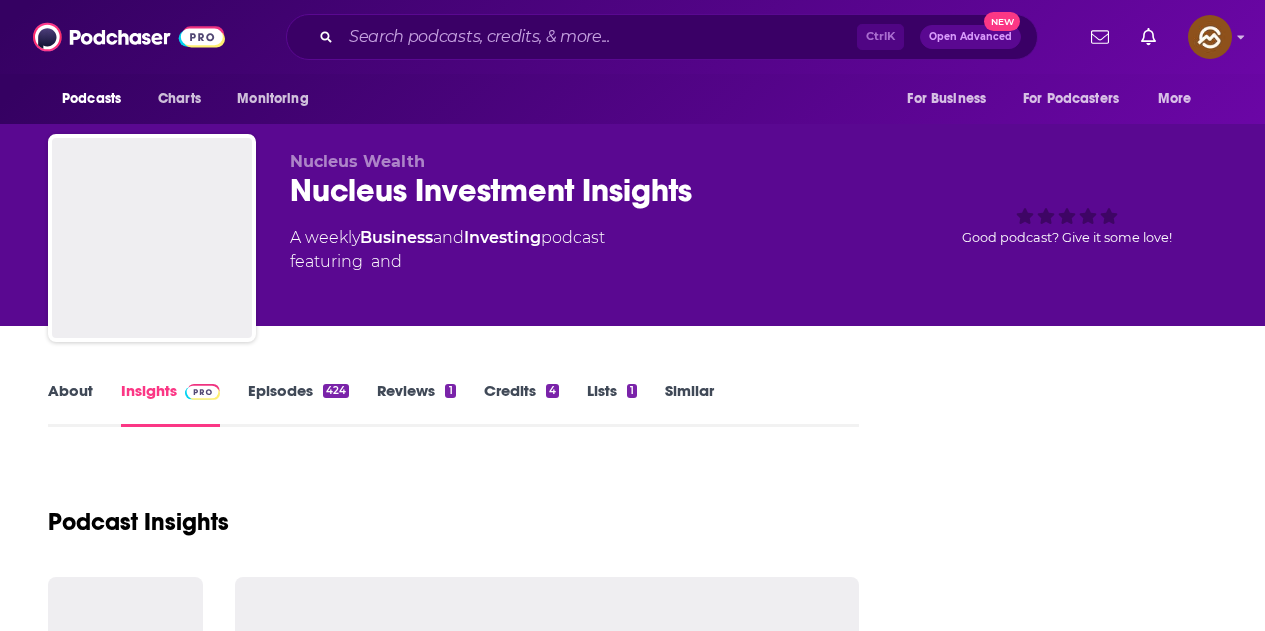 scroll, scrollTop: 0, scrollLeft: 0, axis: both 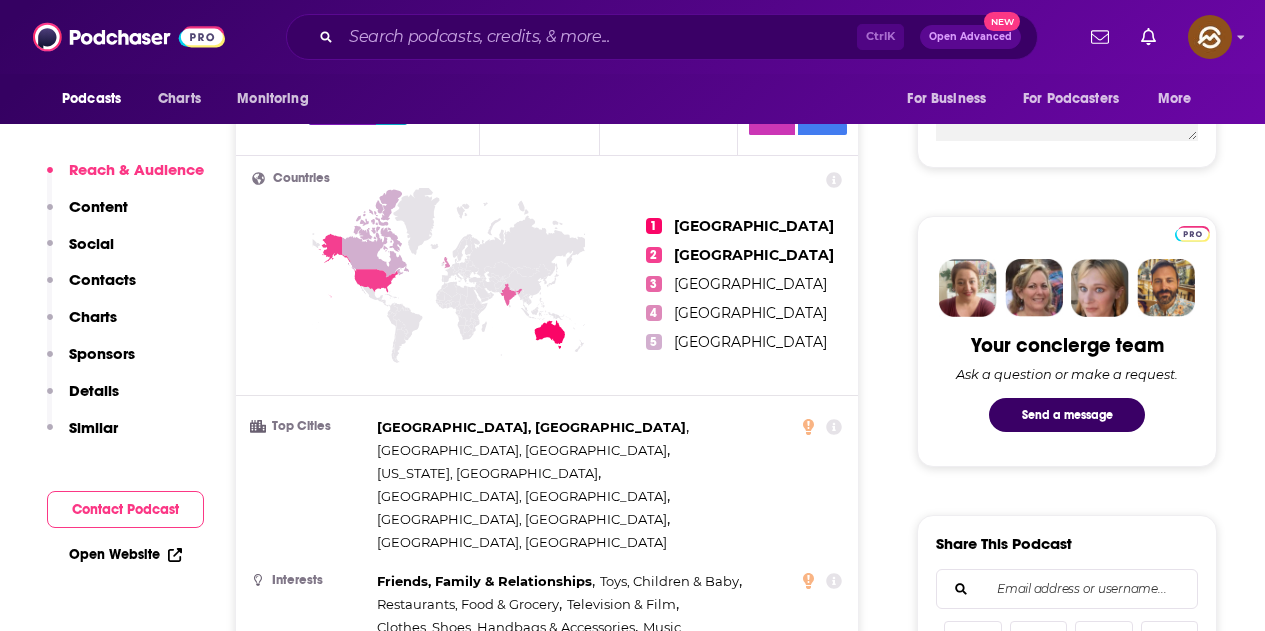 drag, startPoint x: 0, startPoint y: 0, endPoint x: 1269, endPoint y: 96, distance: 1272.626 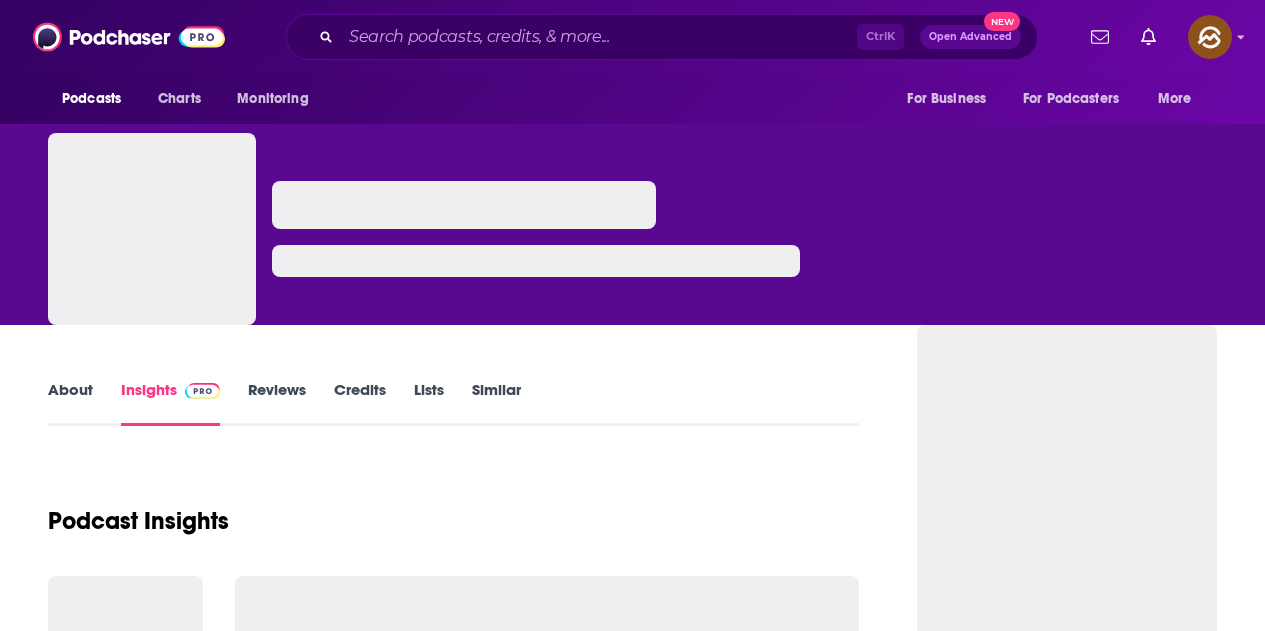 scroll, scrollTop: 0, scrollLeft: 0, axis: both 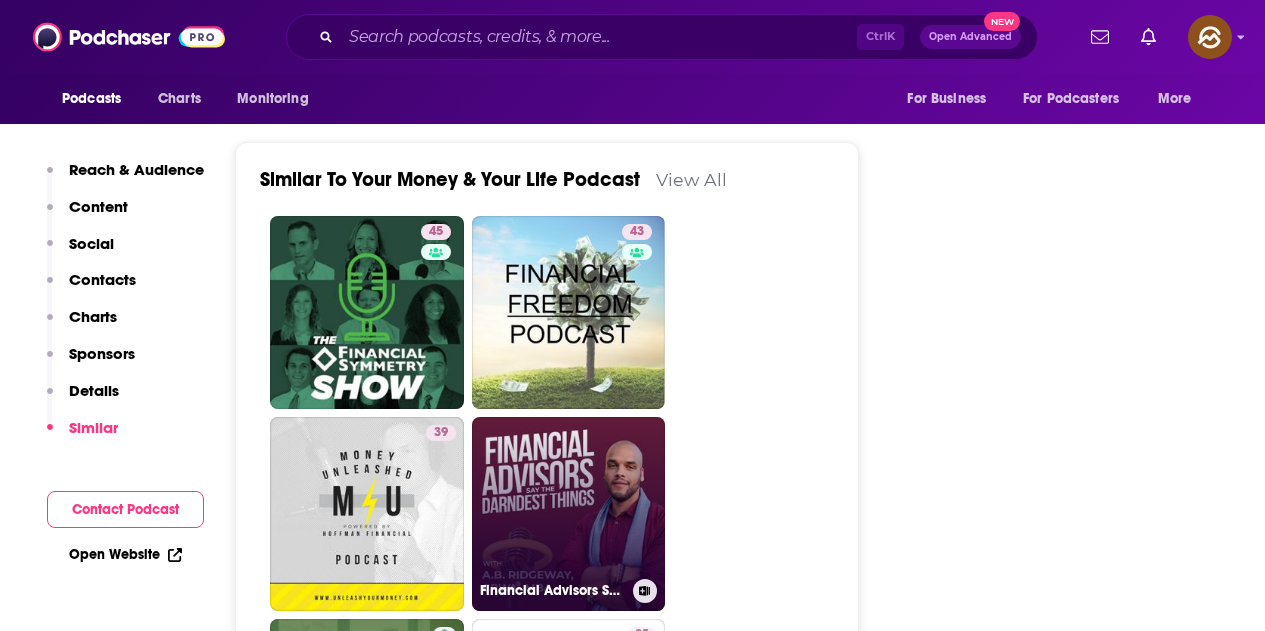 drag, startPoint x: 440, startPoint y: 368, endPoint x: 473, endPoint y: 379, distance: 34.785053 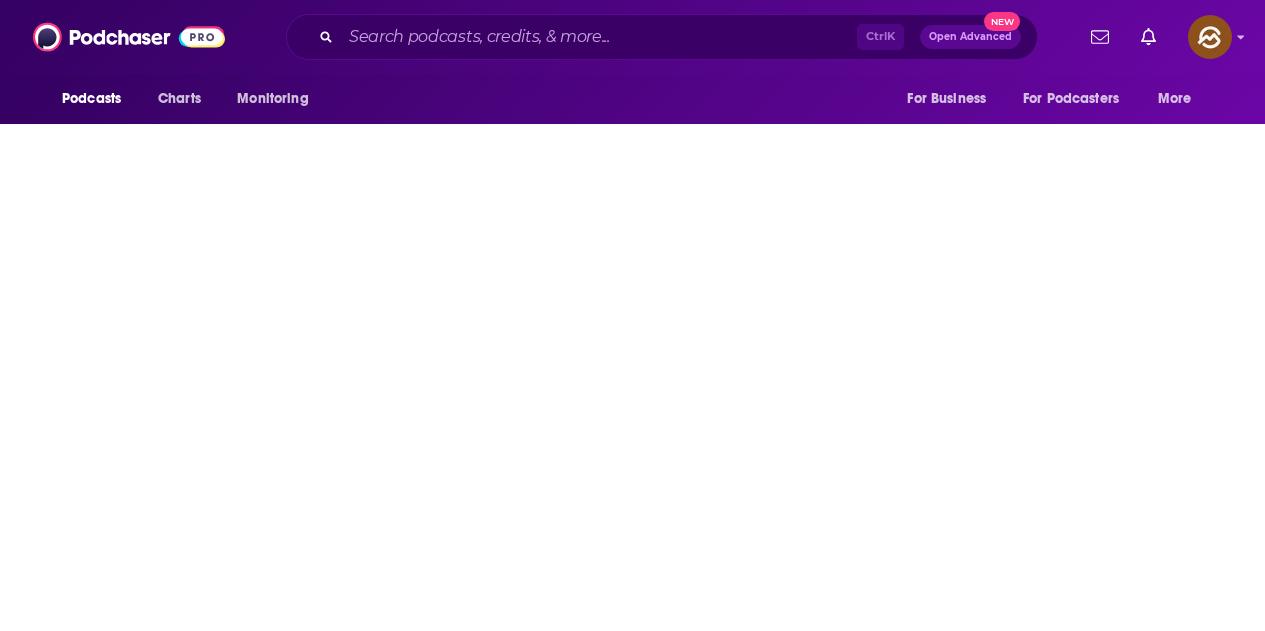 scroll, scrollTop: 0, scrollLeft: 0, axis: both 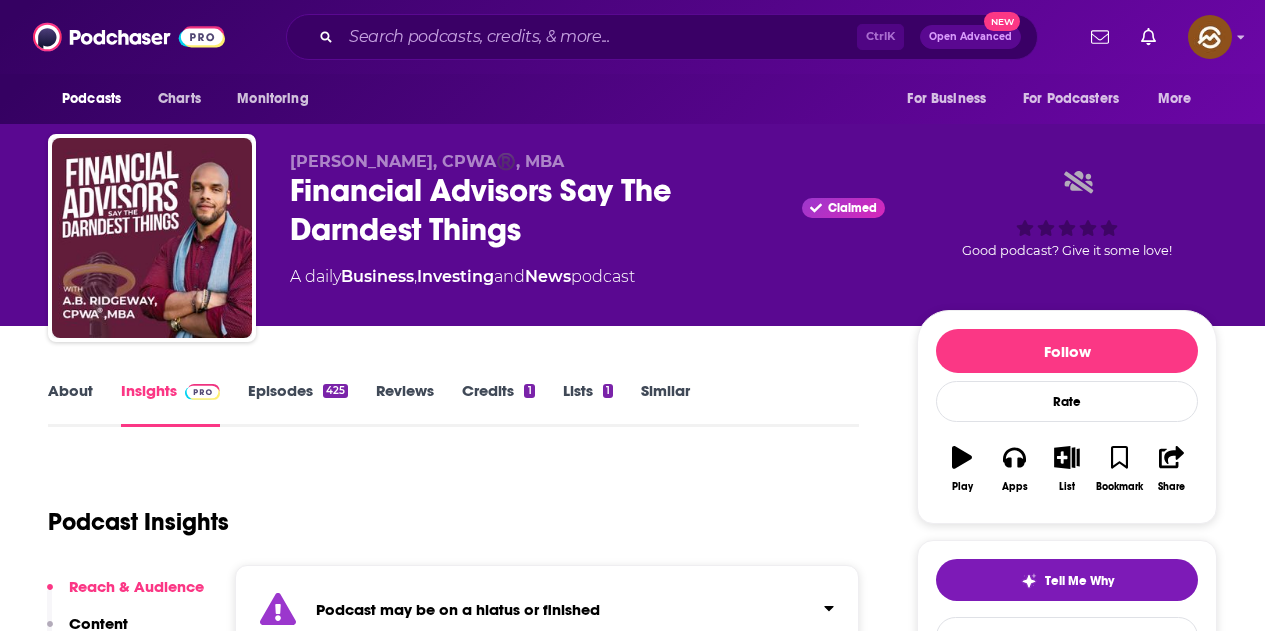 type on "https://www.podchaser.com/podcasts/your-money-your-life-podcast-833754" 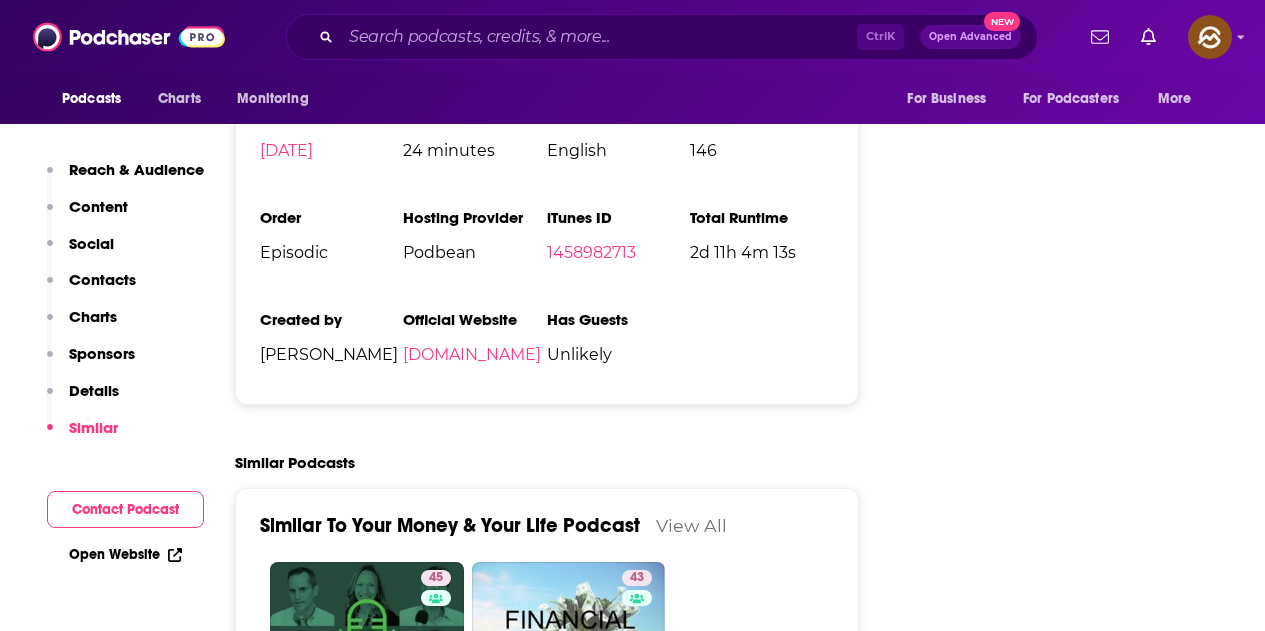 scroll, scrollTop: 3086, scrollLeft: 0, axis: vertical 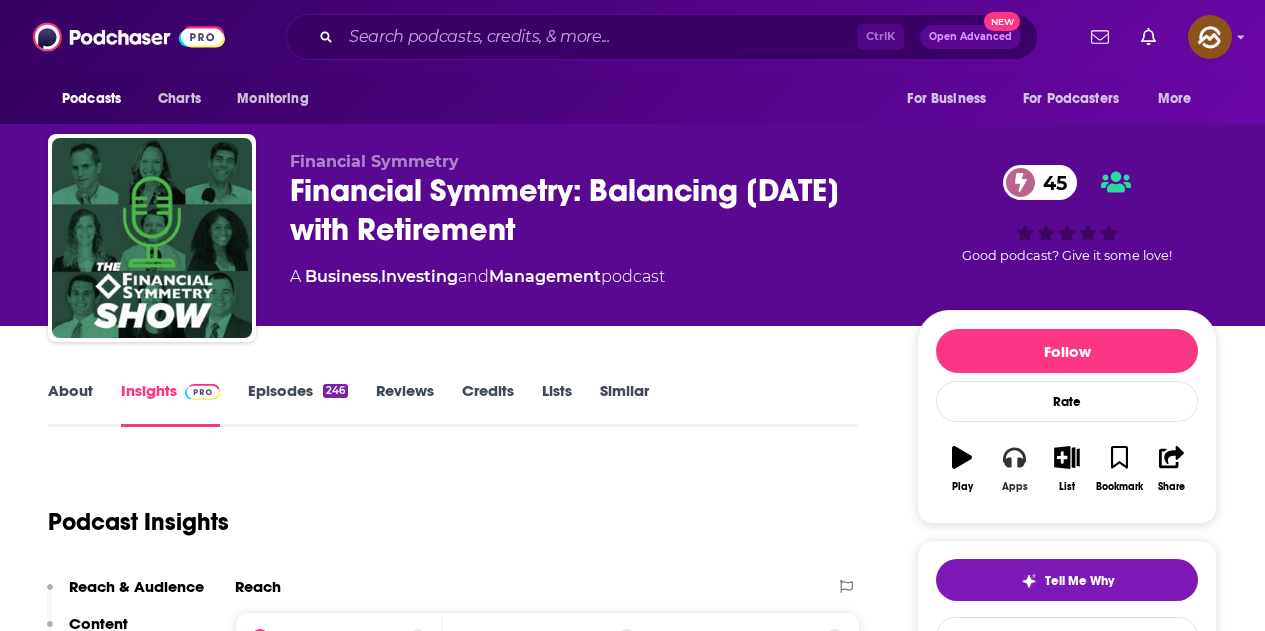 click 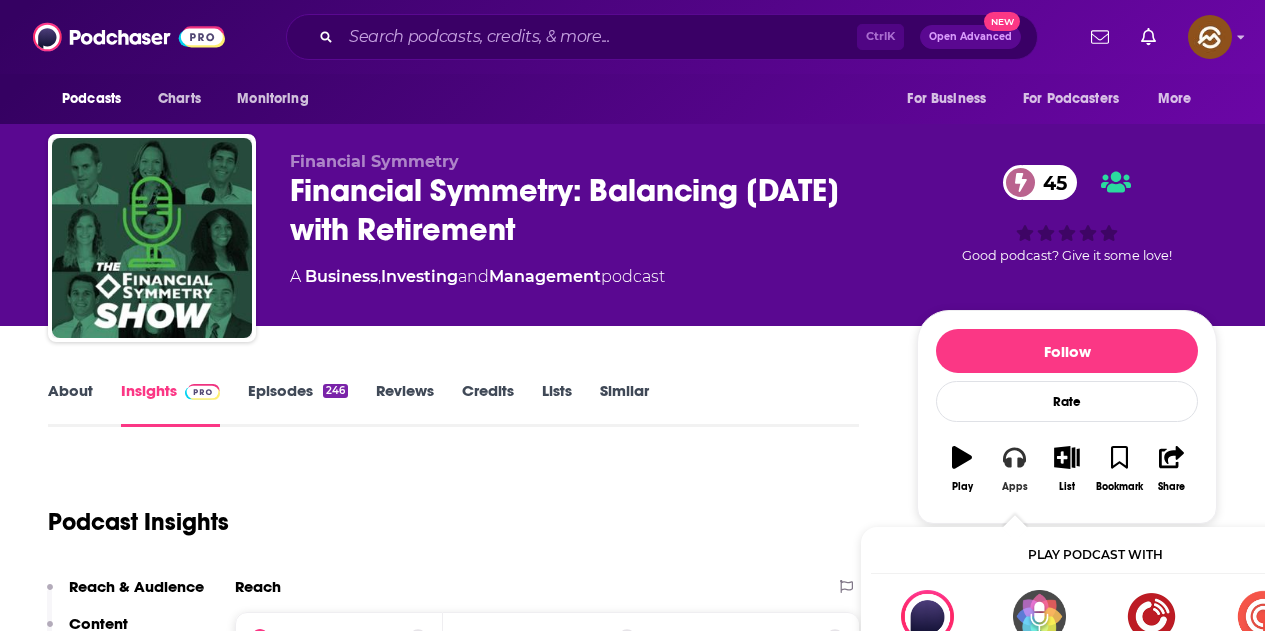 type 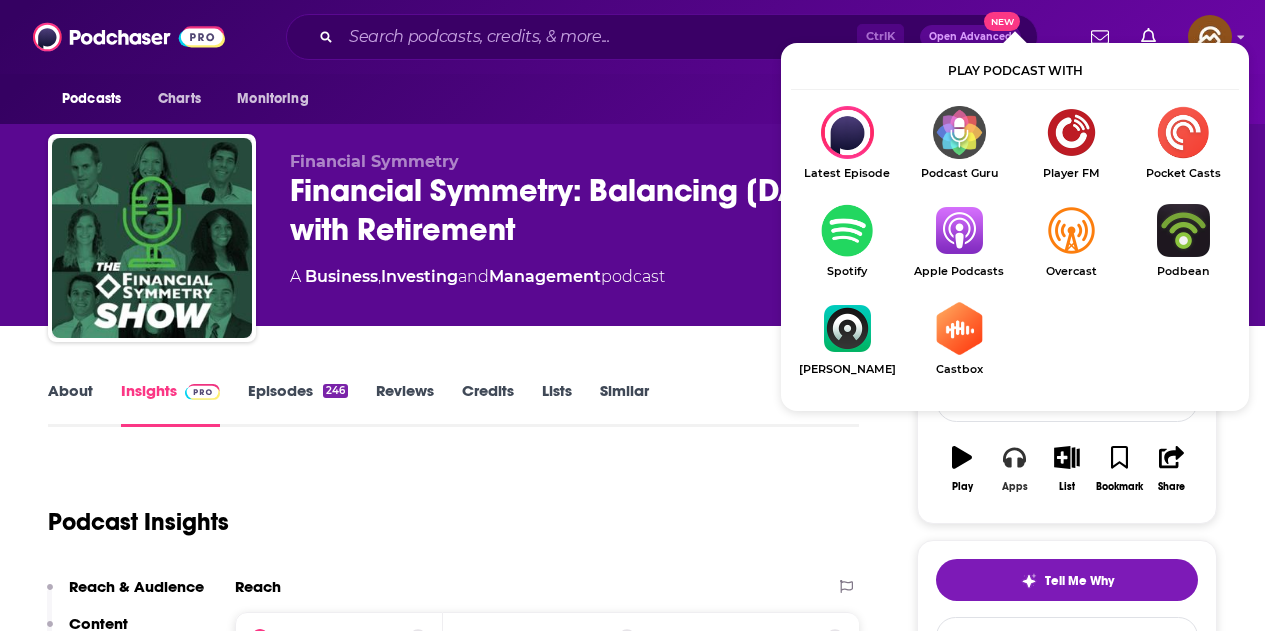 scroll, scrollTop: 40, scrollLeft: 0, axis: vertical 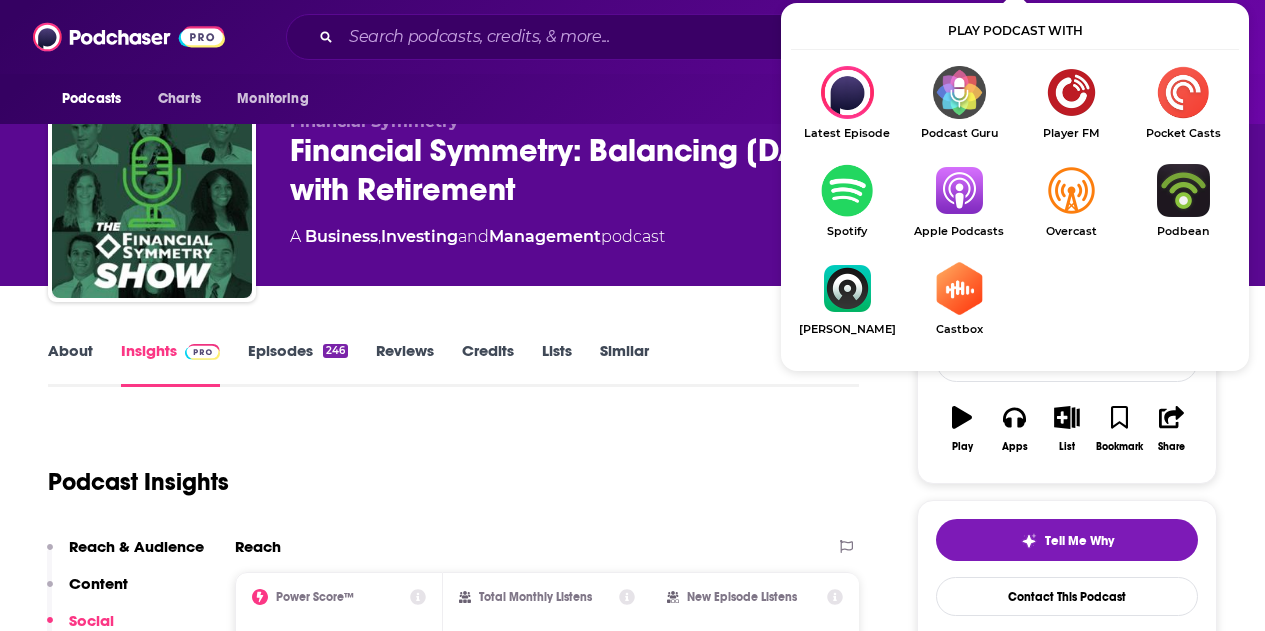 click at bounding box center [959, 190] 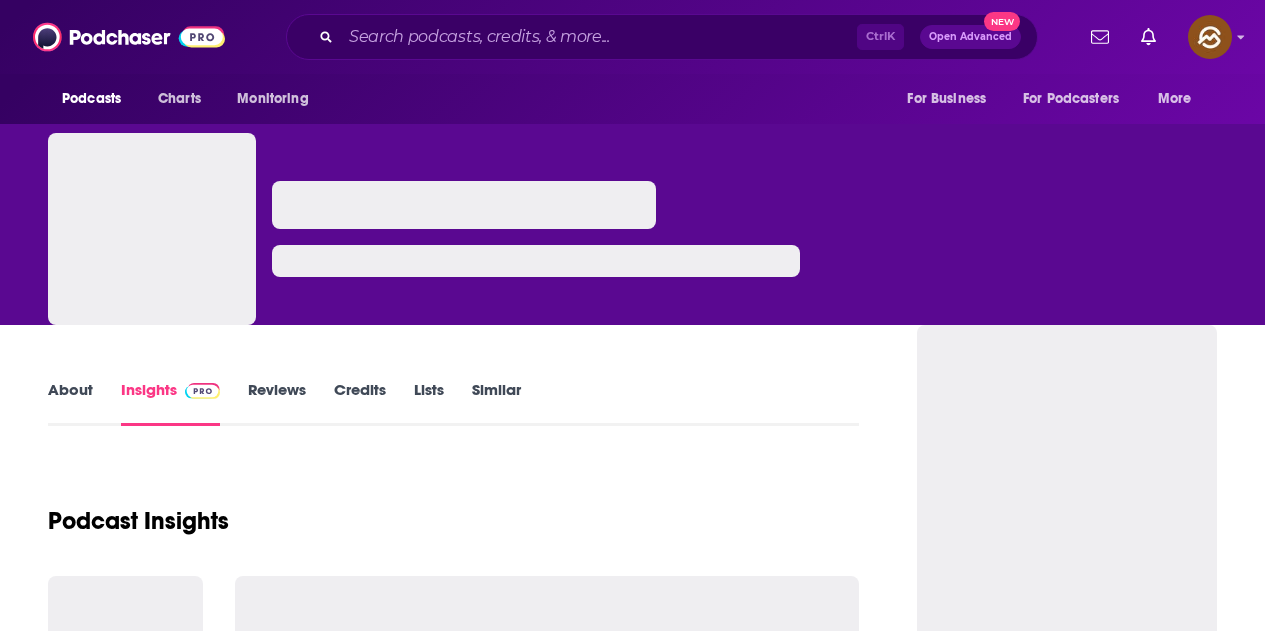 scroll, scrollTop: 0, scrollLeft: 0, axis: both 